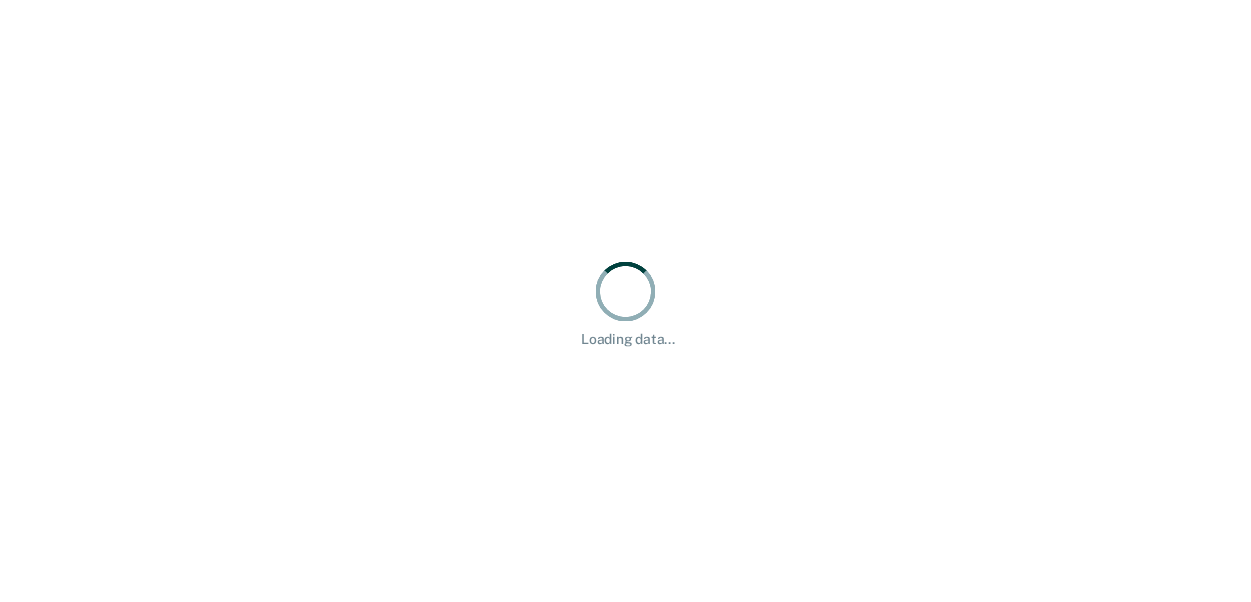 scroll, scrollTop: 0, scrollLeft: 0, axis: both 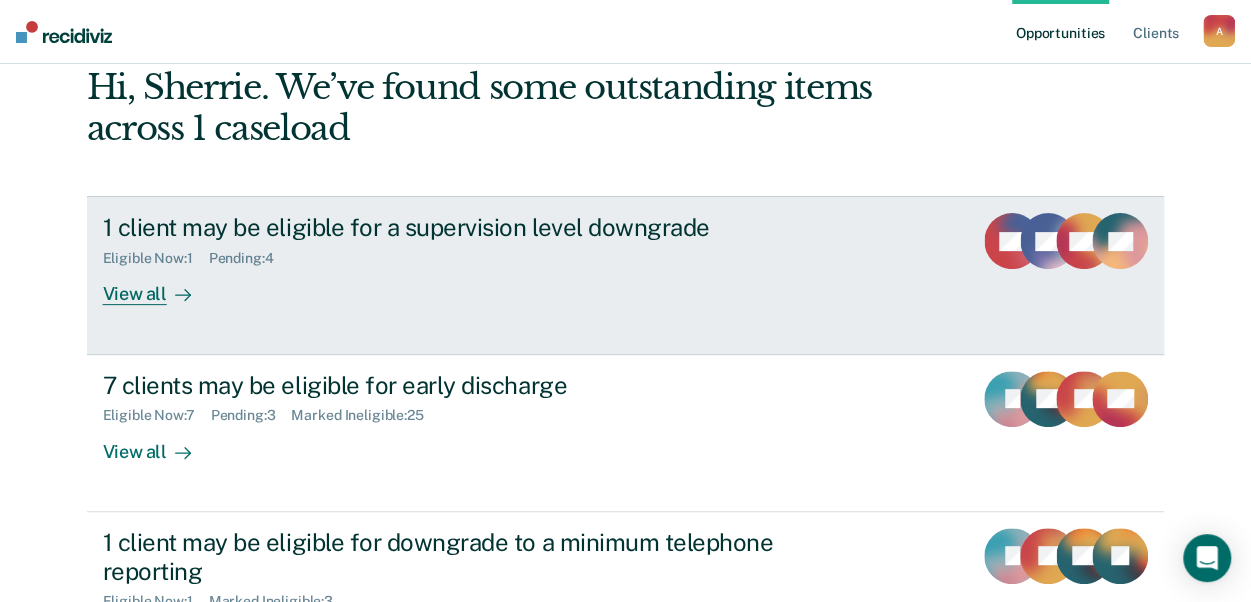 click on "View all" at bounding box center (159, 286) 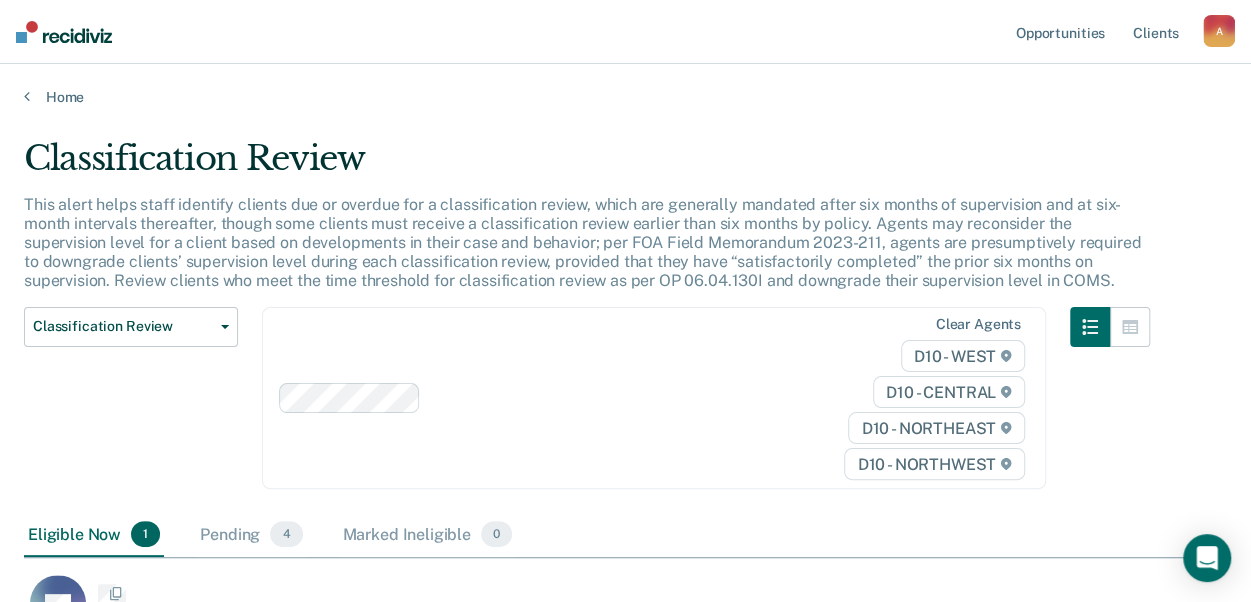 scroll, scrollTop: 16, scrollLeft: 16, axis: both 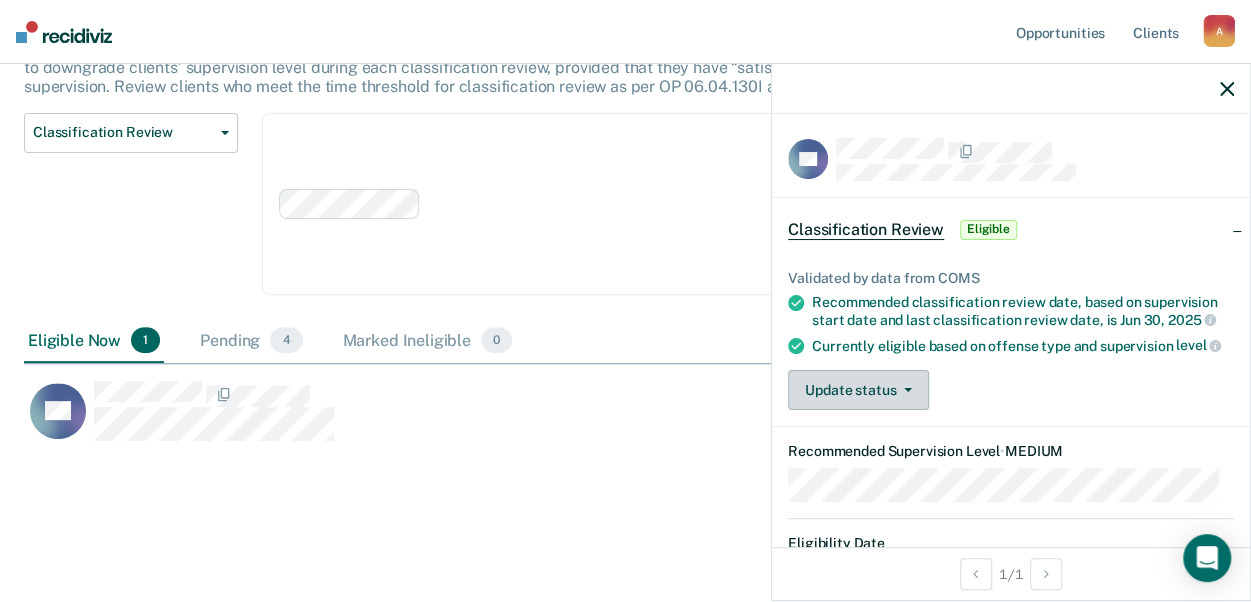 click at bounding box center [908, 390] 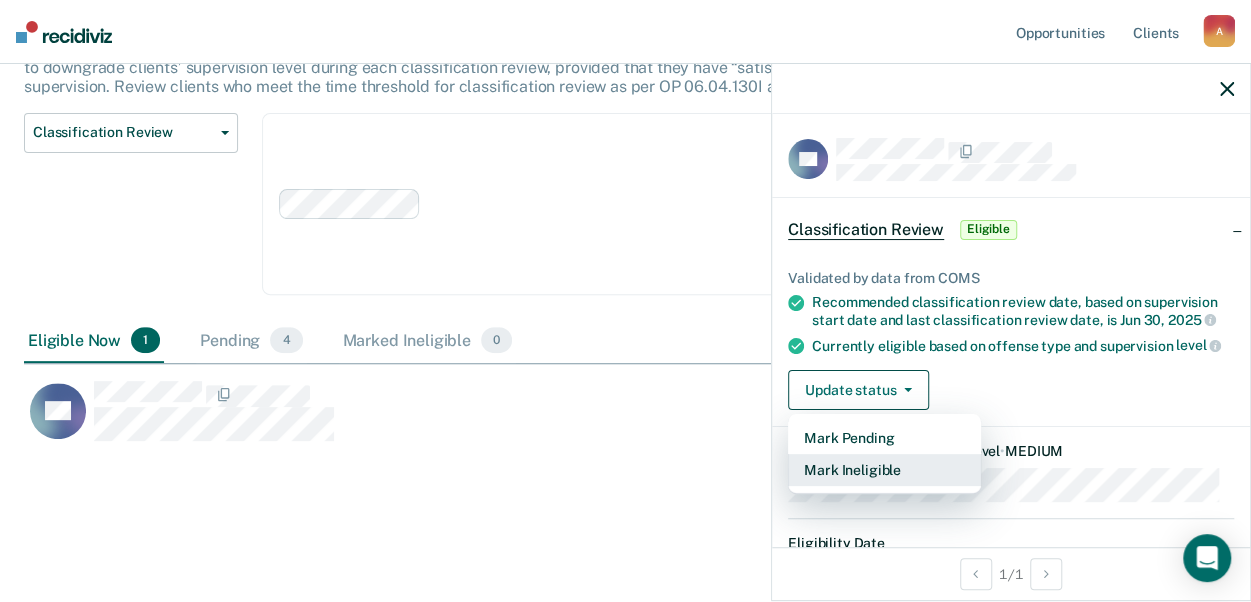click on "Mark Ineligible" at bounding box center (884, 470) 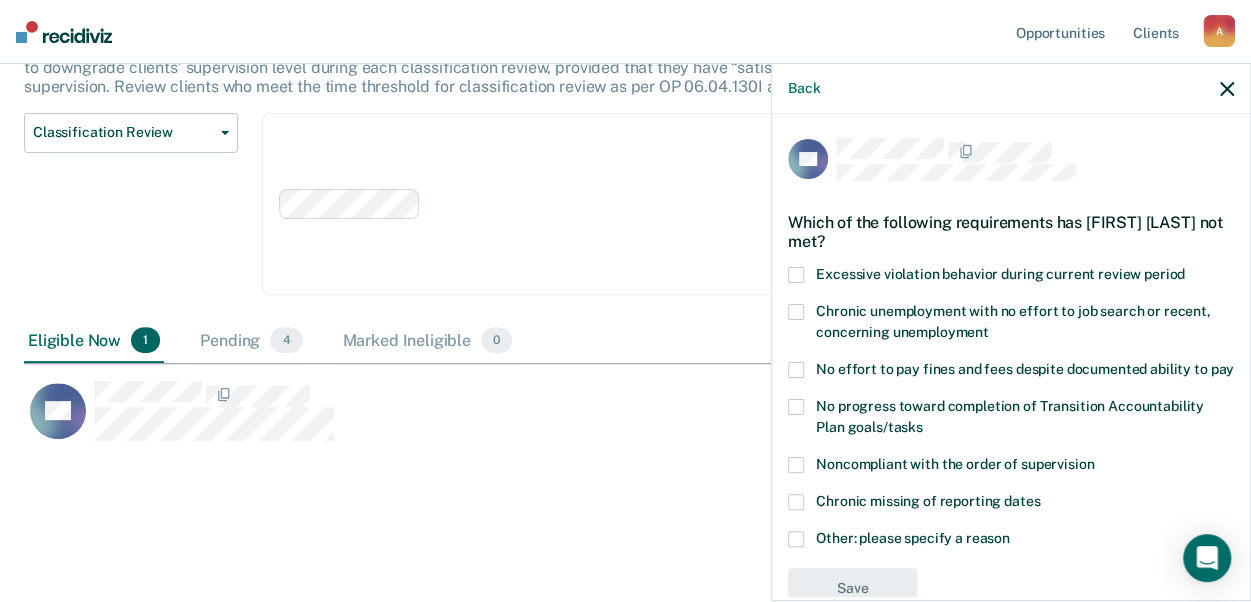 scroll, scrollTop: 65, scrollLeft: 0, axis: vertical 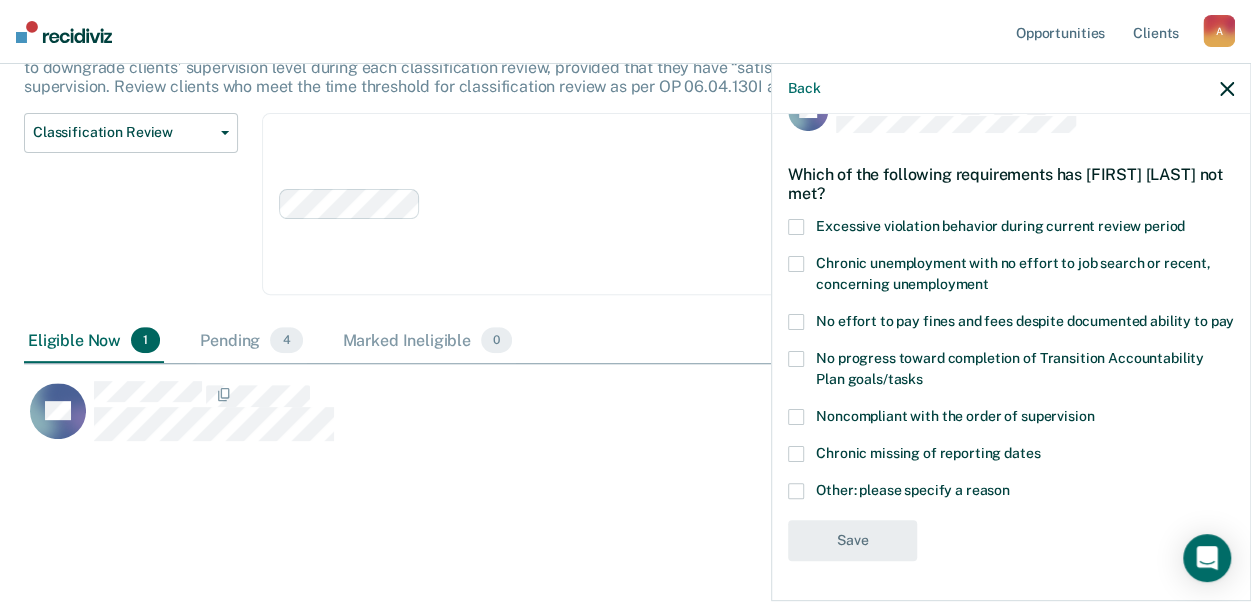 click at bounding box center (796, 491) 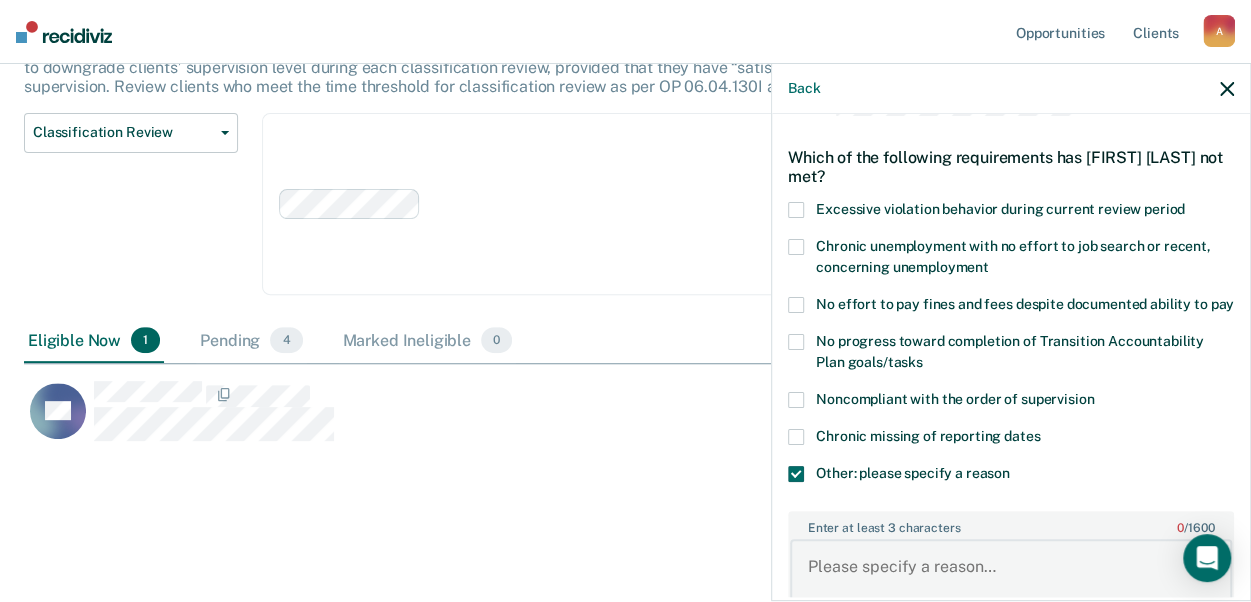 click on "Enter at least 3 characters 0  /  1600" at bounding box center [1011, 576] 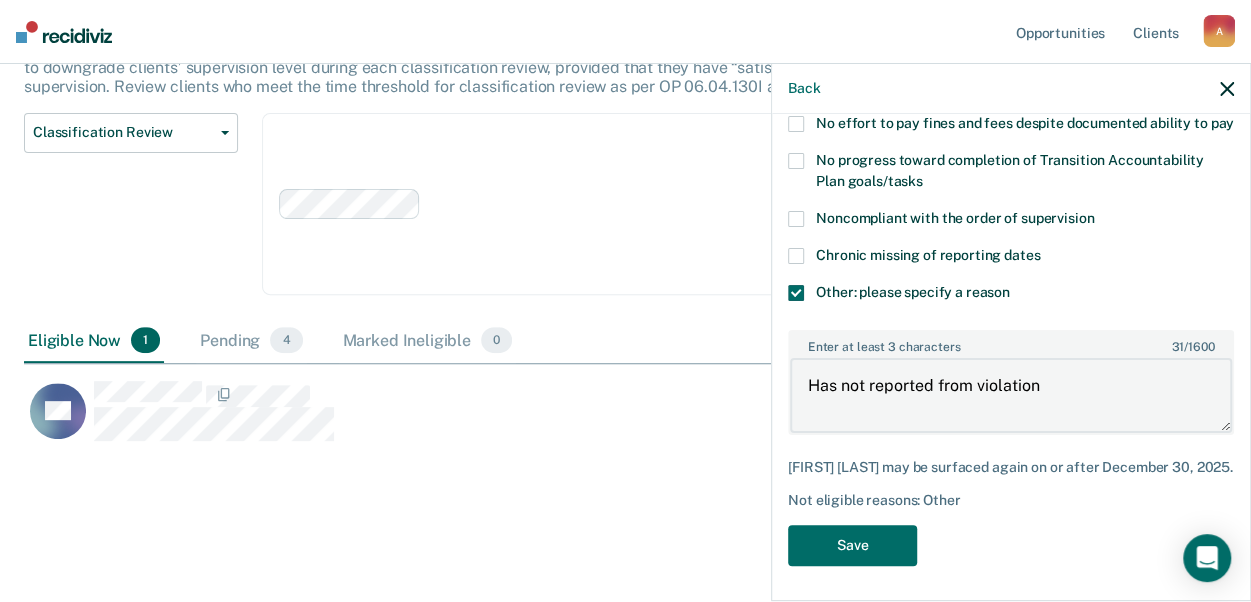 scroll, scrollTop: 285, scrollLeft: 0, axis: vertical 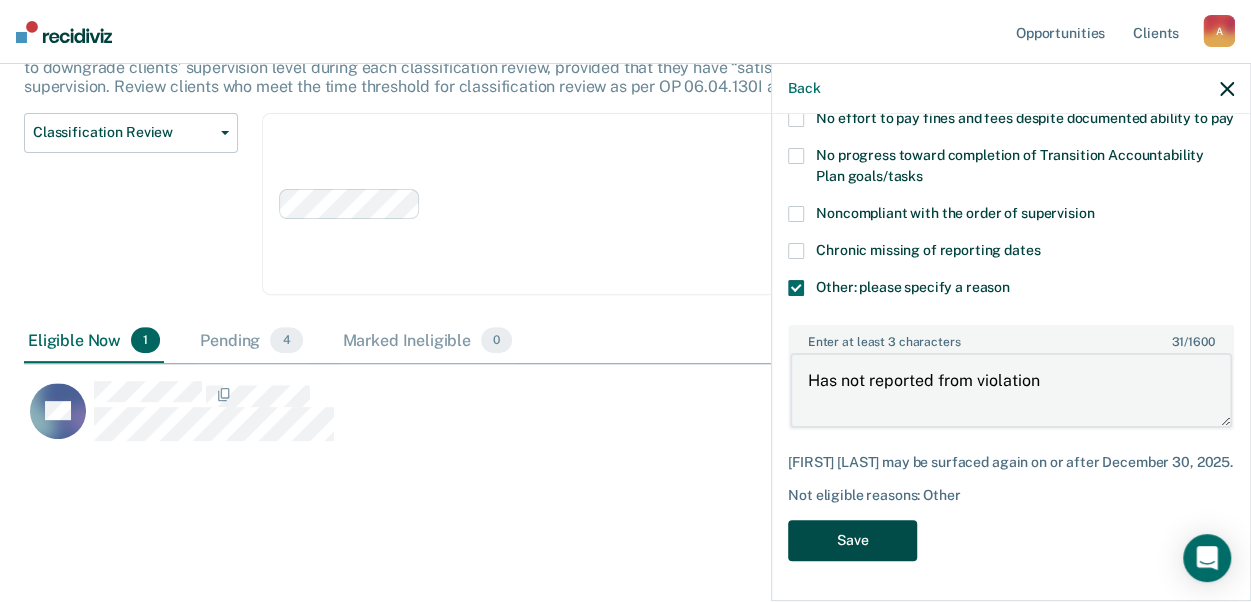 type on "Has not reported from violation" 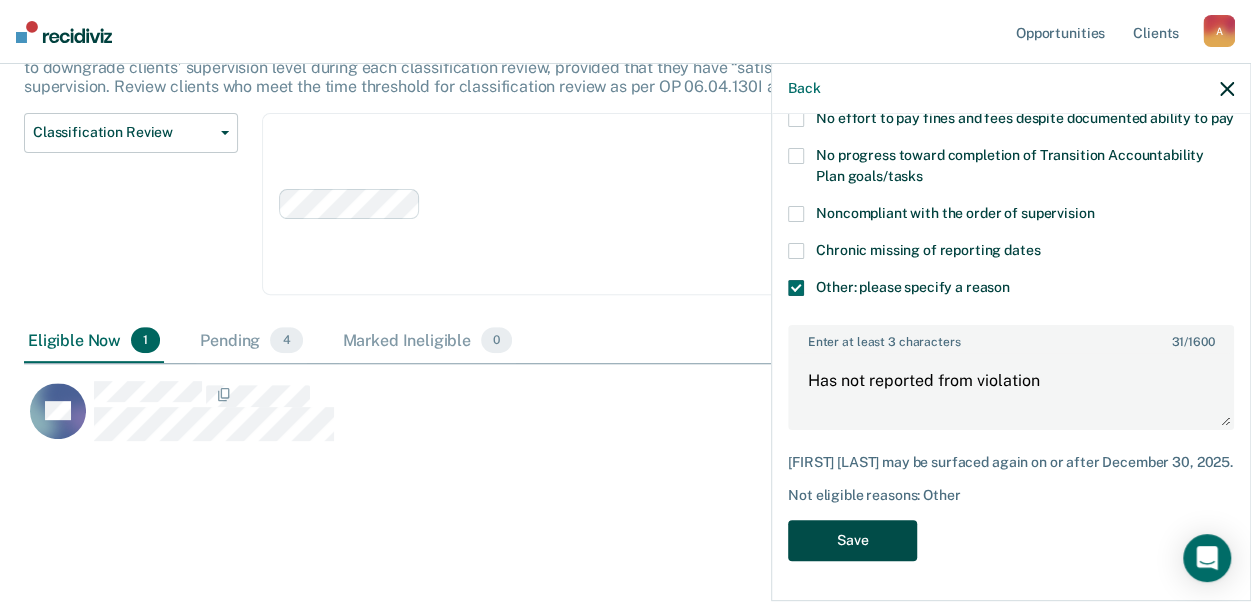 click on "Save" at bounding box center (852, 540) 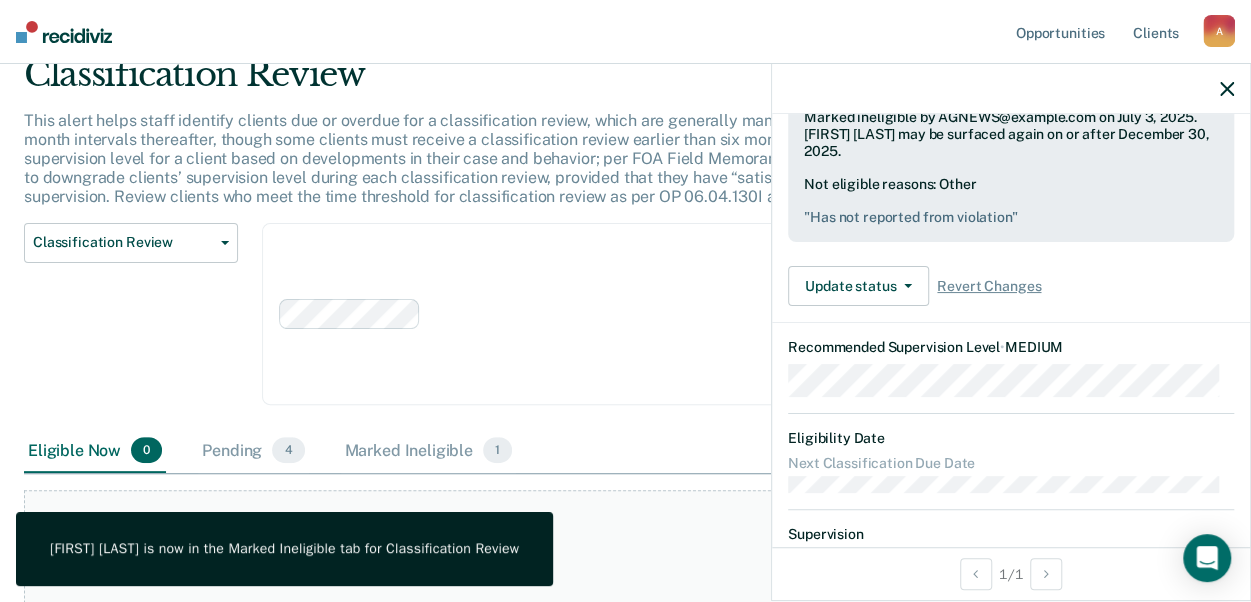 scroll, scrollTop: 0, scrollLeft: 0, axis: both 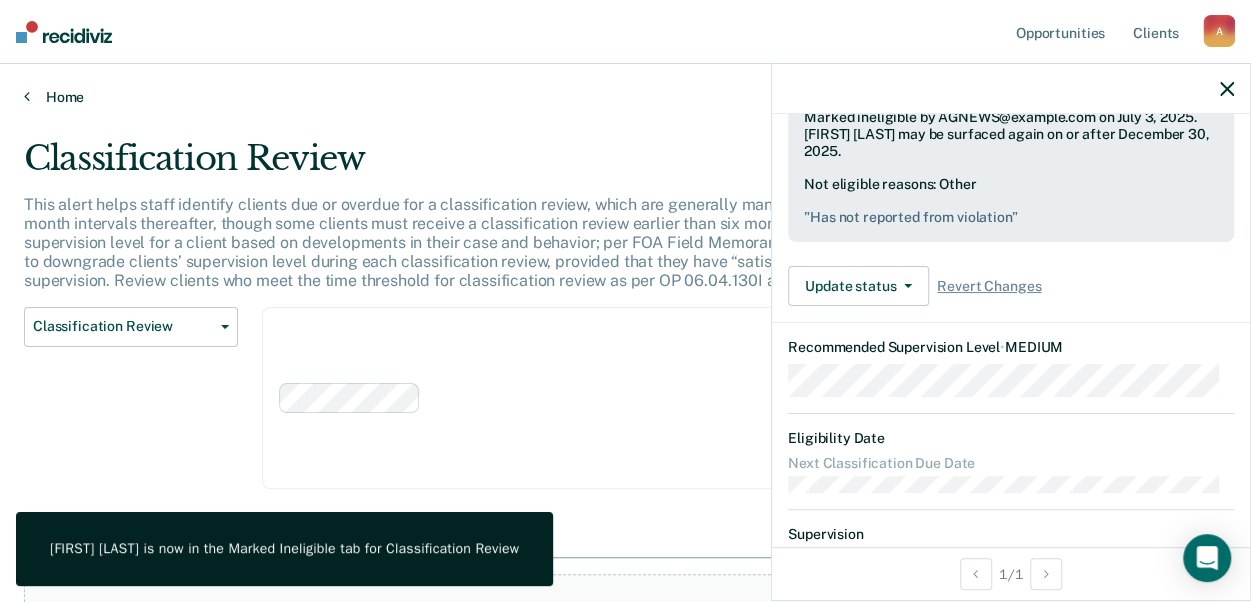 click on "Home" at bounding box center [625, 97] 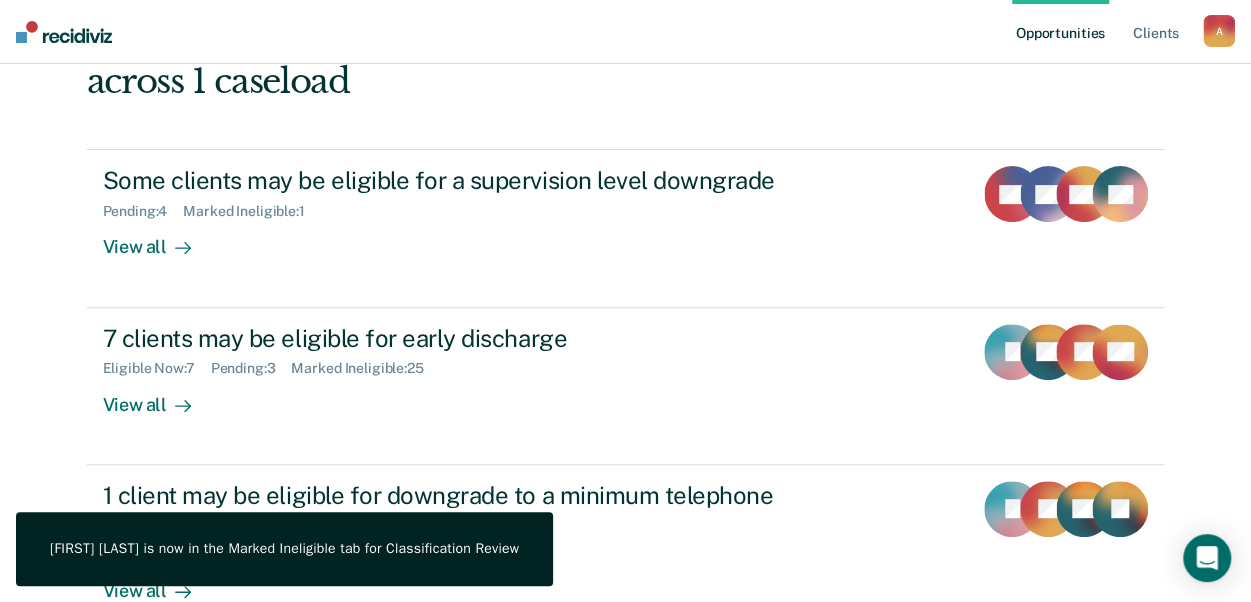 scroll, scrollTop: 300, scrollLeft: 0, axis: vertical 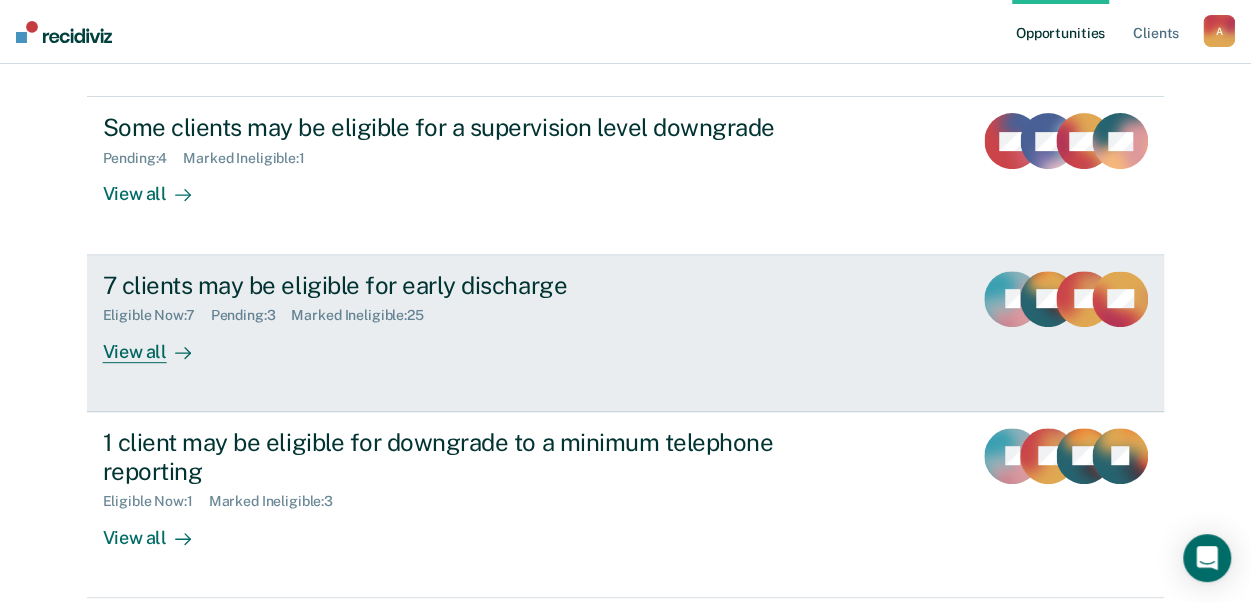 click on "View all" at bounding box center (159, 343) 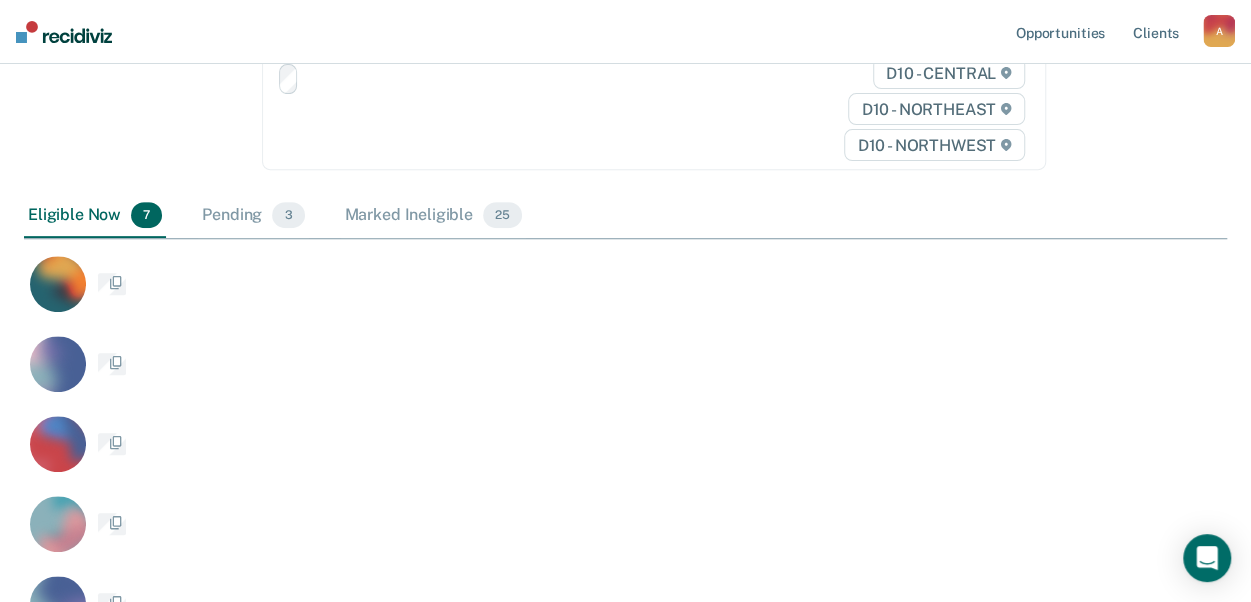scroll, scrollTop: 0, scrollLeft: 0, axis: both 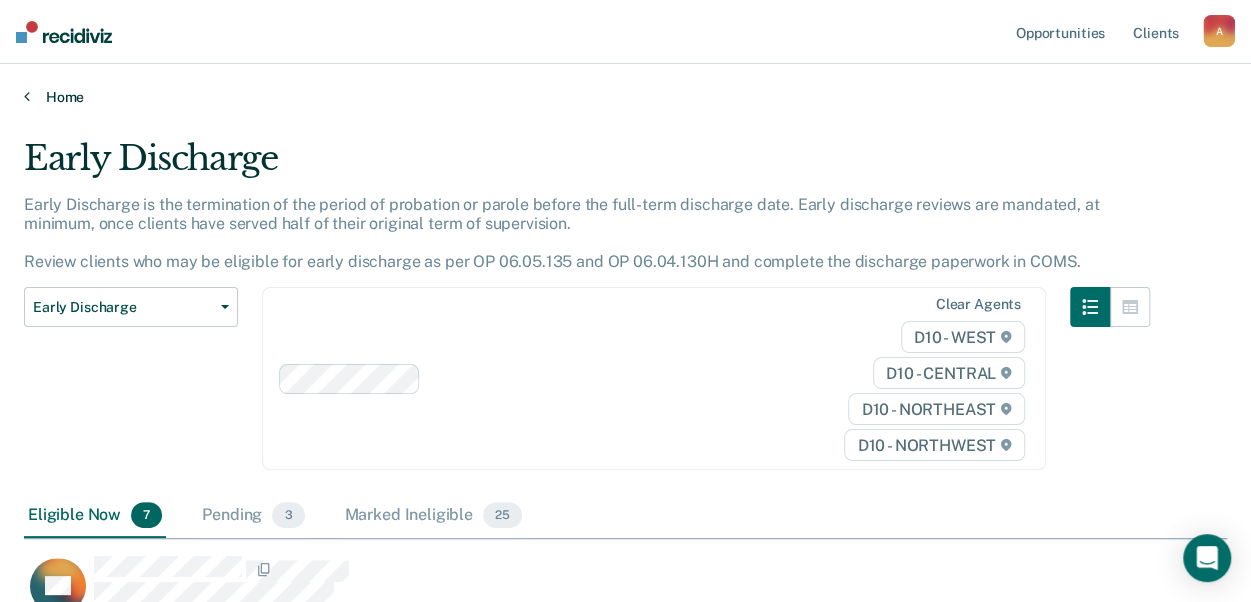 click on "Home" at bounding box center (625, 97) 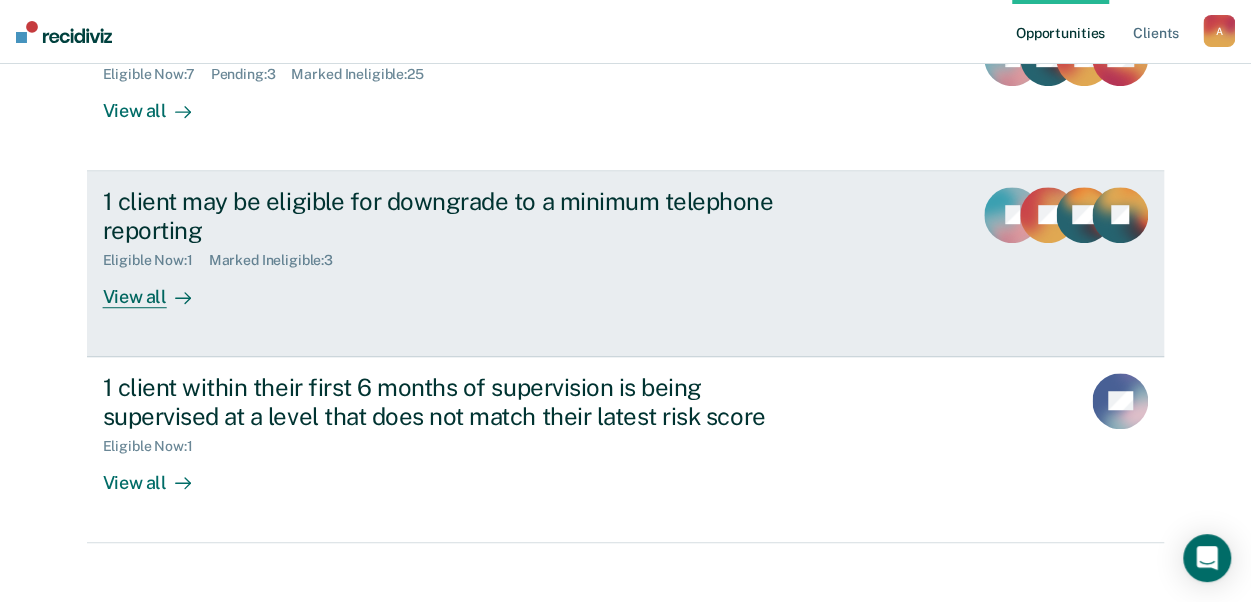 scroll, scrollTop: 600, scrollLeft: 0, axis: vertical 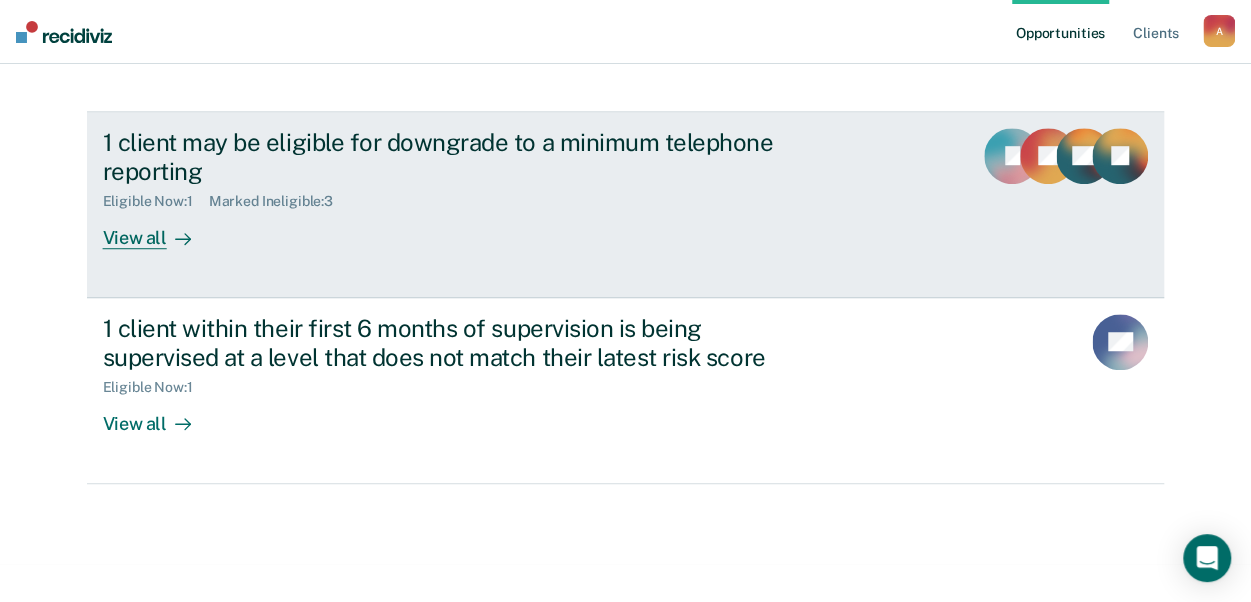 click on "View all" at bounding box center [159, 229] 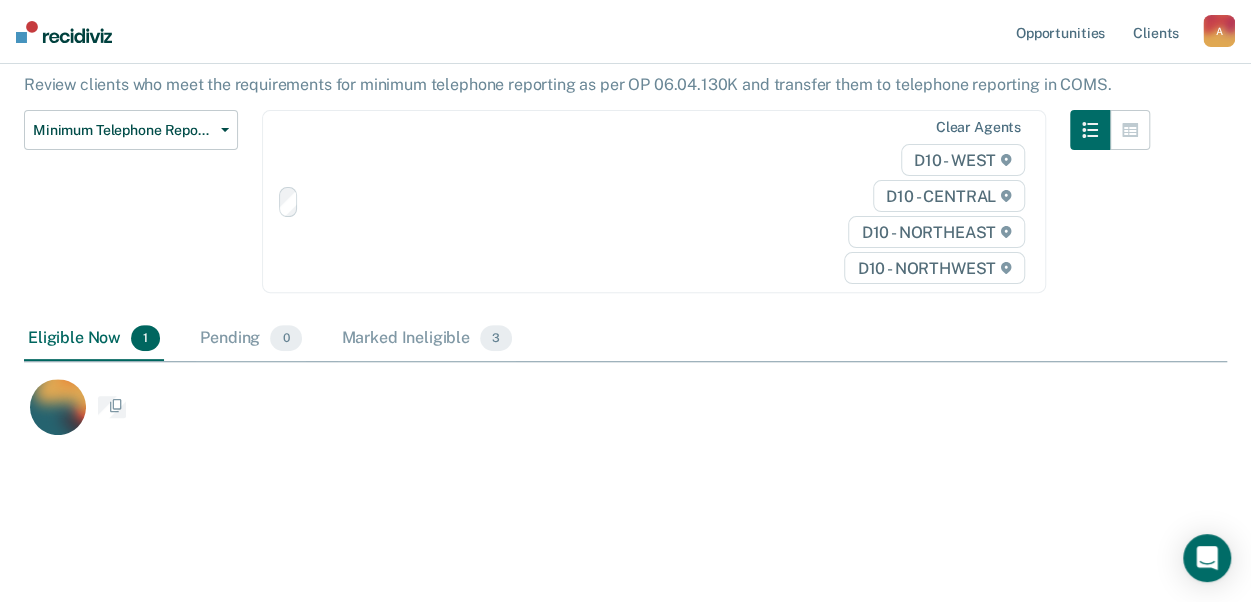 scroll, scrollTop: 0, scrollLeft: 0, axis: both 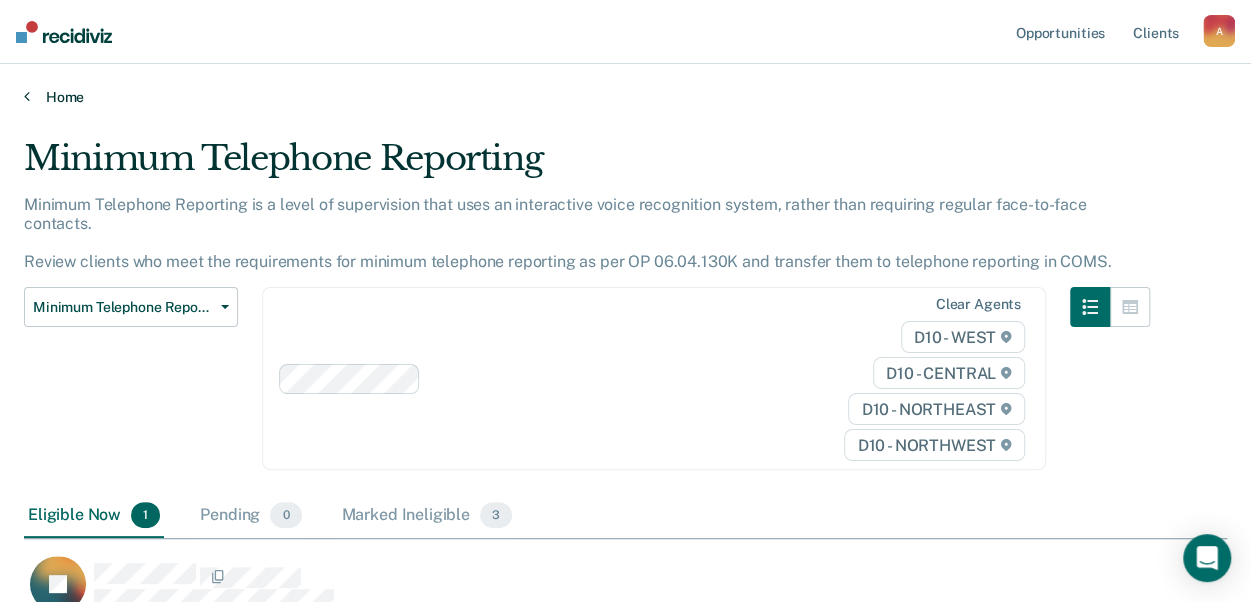 click on "Home" at bounding box center (625, 97) 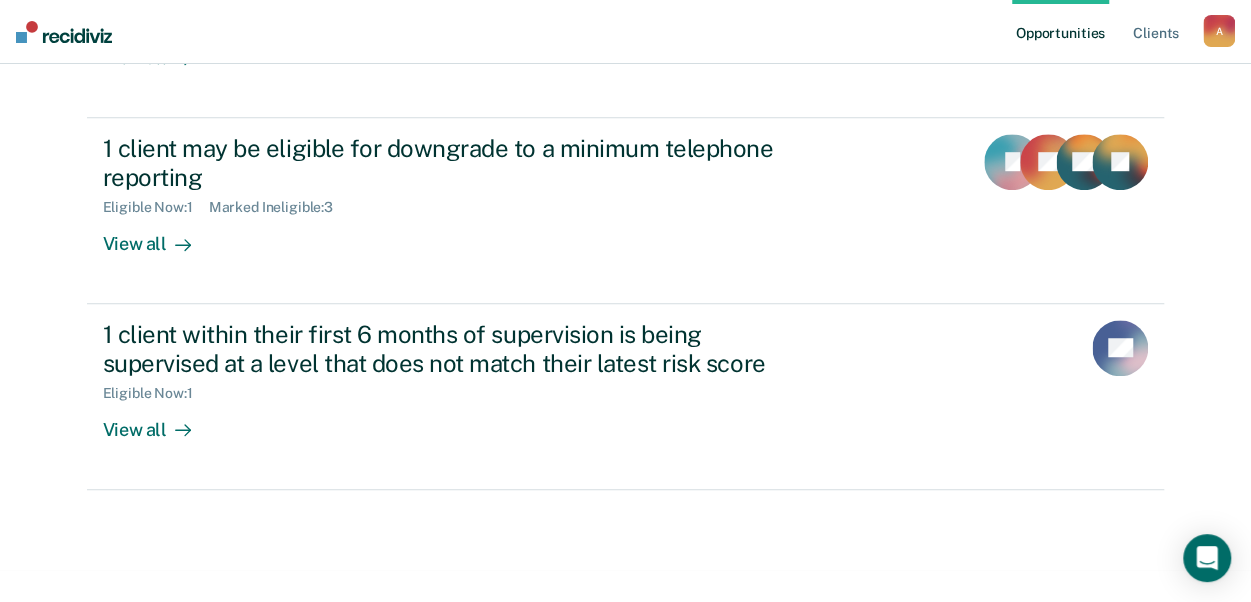 scroll, scrollTop: 601, scrollLeft: 0, axis: vertical 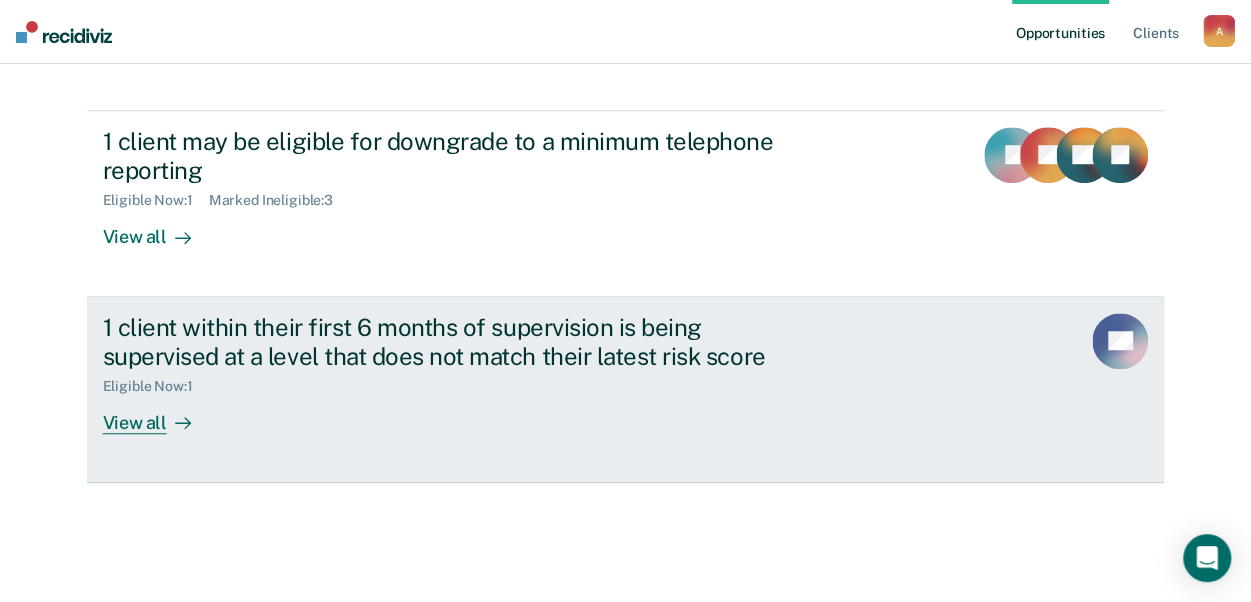 click on "View all" at bounding box center (159, 414) 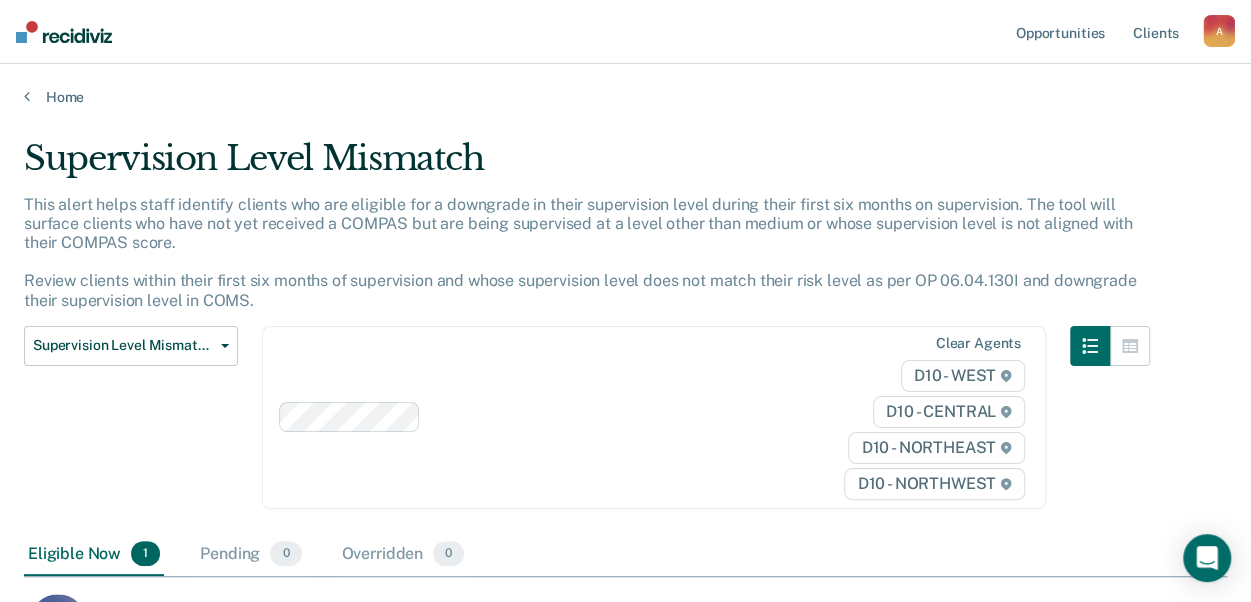 scroll, scrollTop: 16, scrollLeft: 16, axis: both 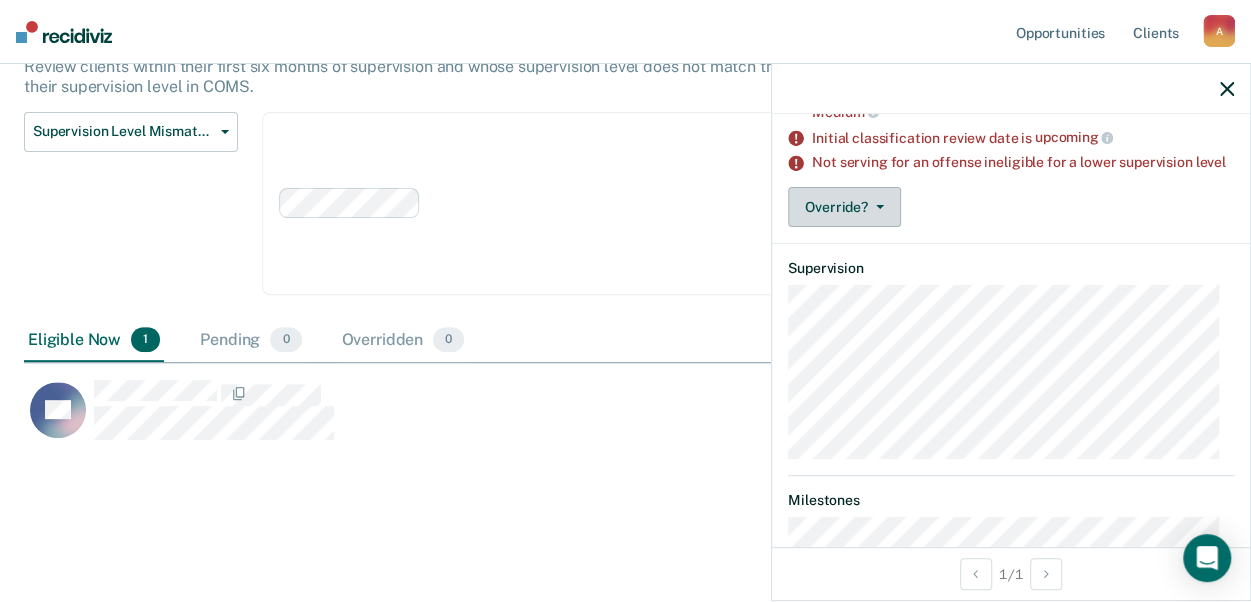 click on "Override?" at bounding box center [844, 207] 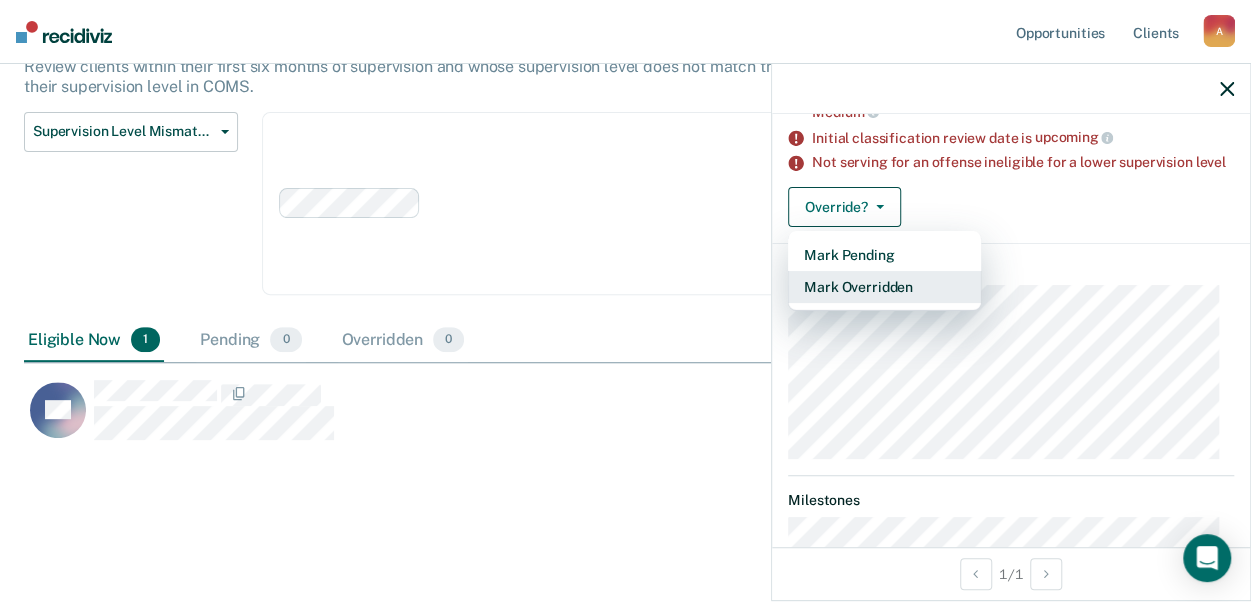 click on "Mark Overridden" at bounding box center [884, 287] 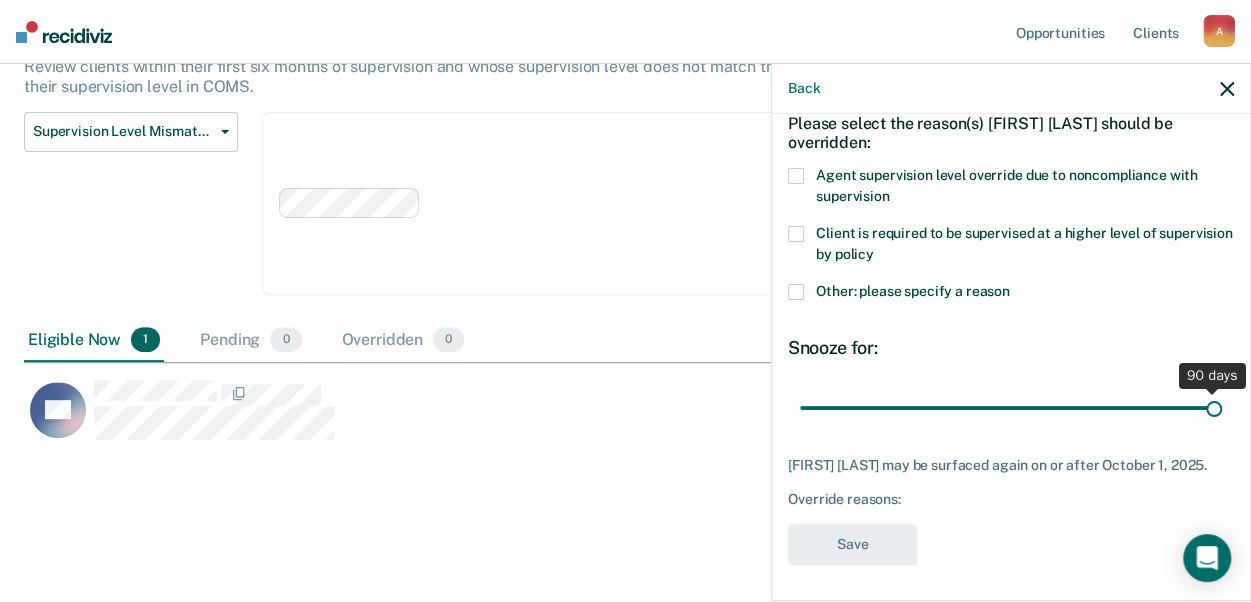 drag, startPoint x: 935, startPoint y: 405, endPoint x: 1272, endPoint y: 410, distance: 337.03708 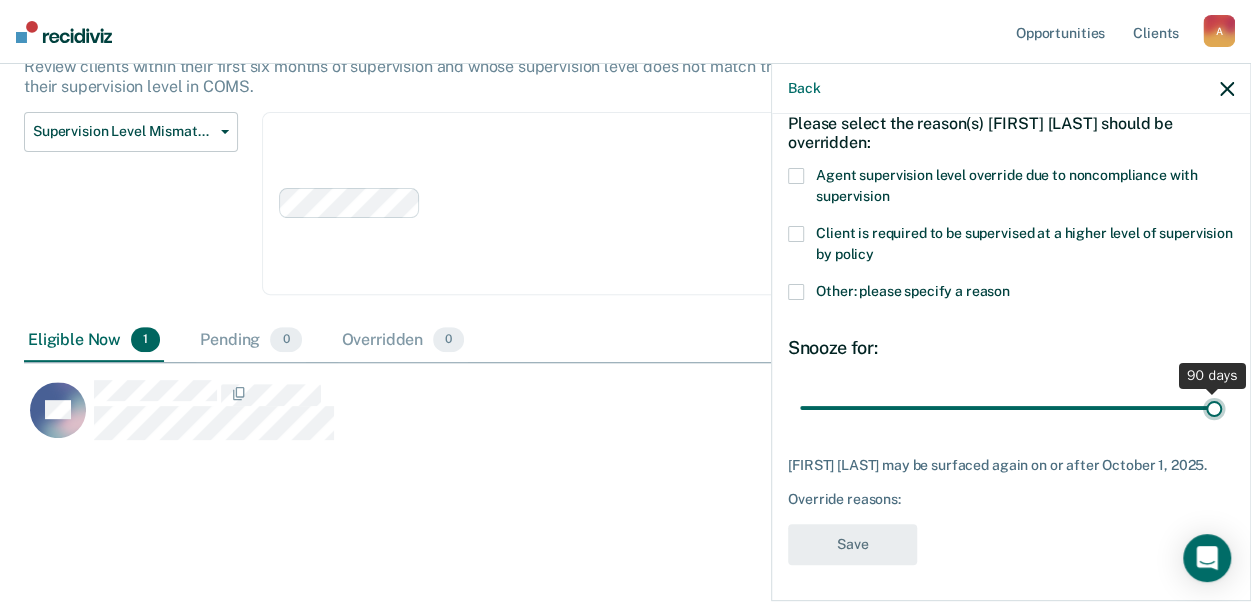 type on "90" 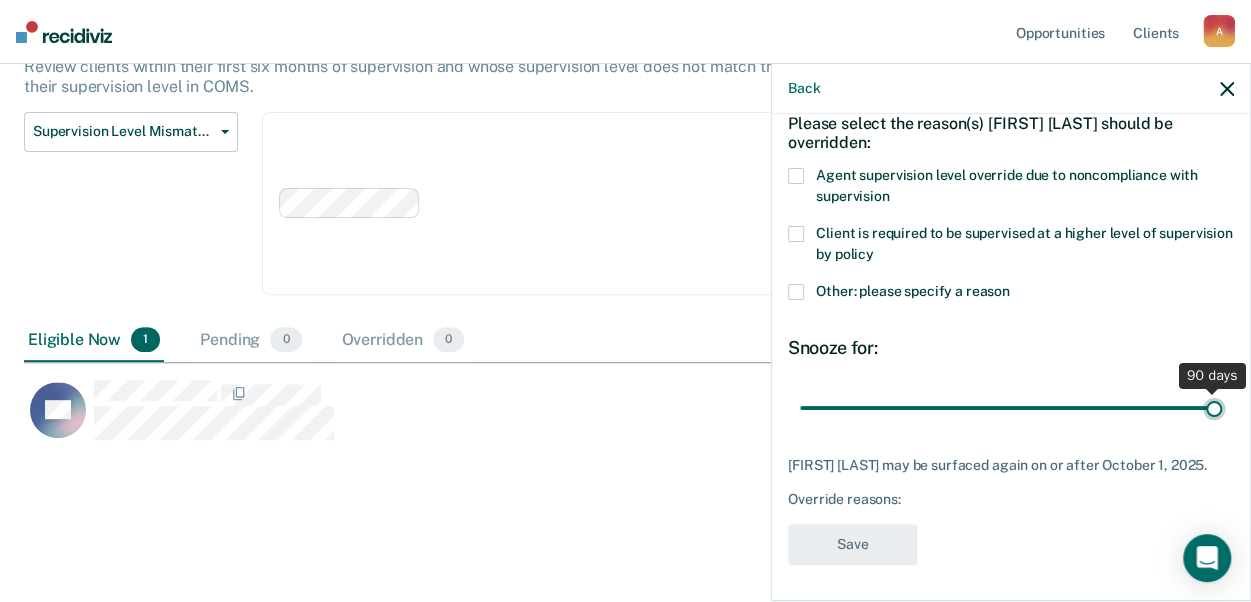 click at bounding box center [1011, 407] 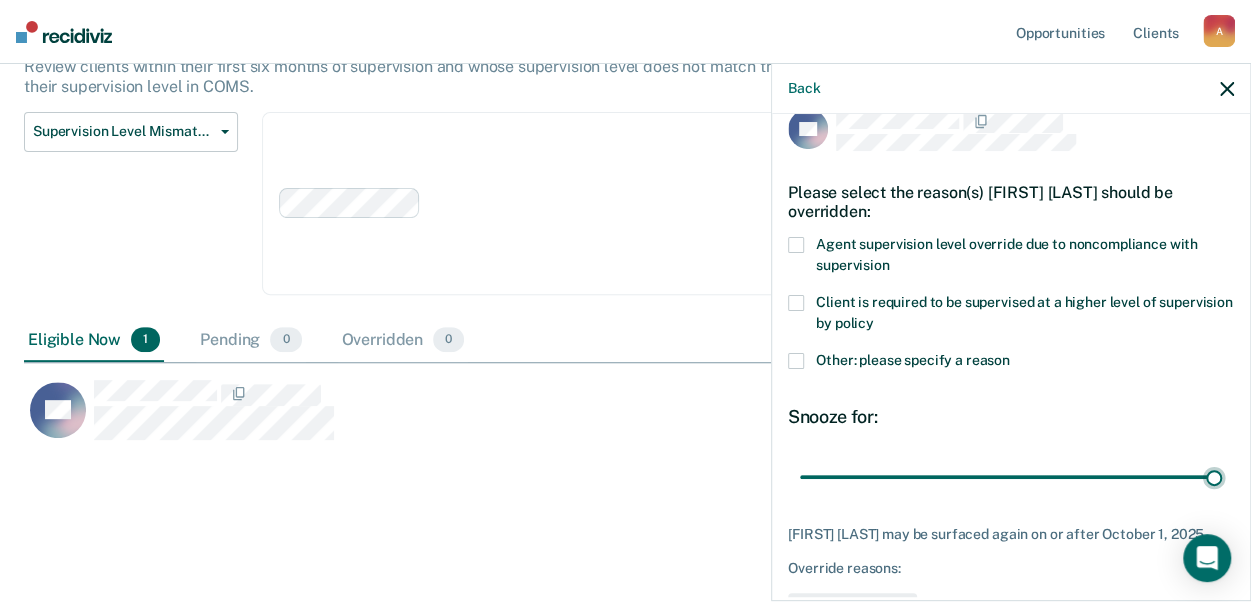 scroll, scrollTop: 0, scrollLeft: 0, axis: both 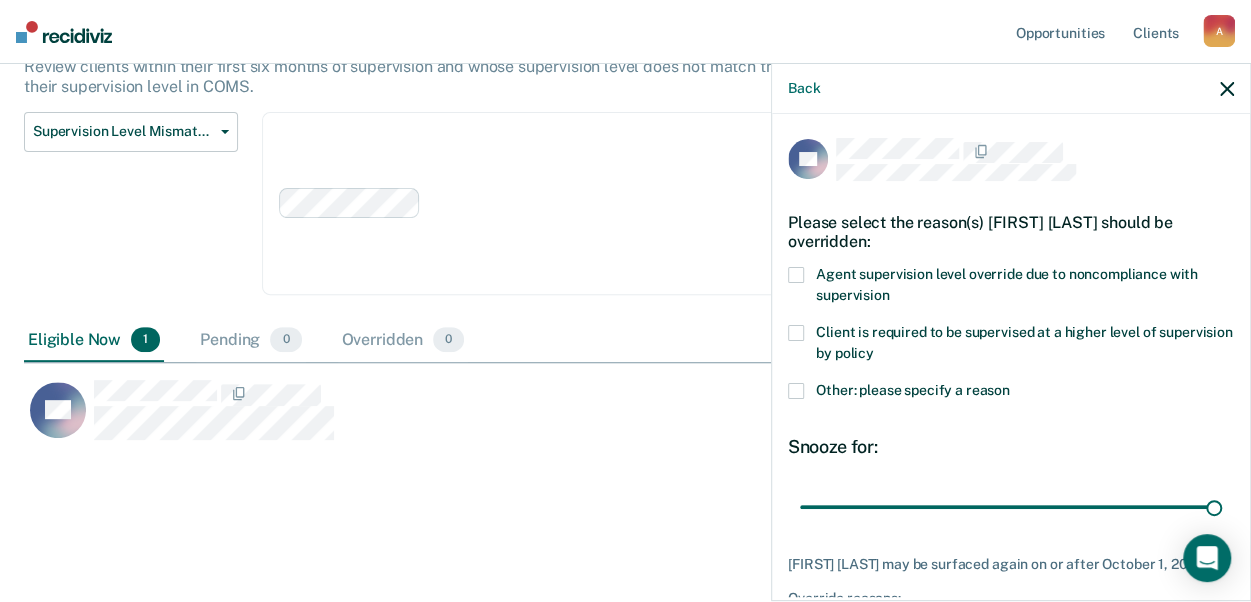 click at bounding box center (796, 391) 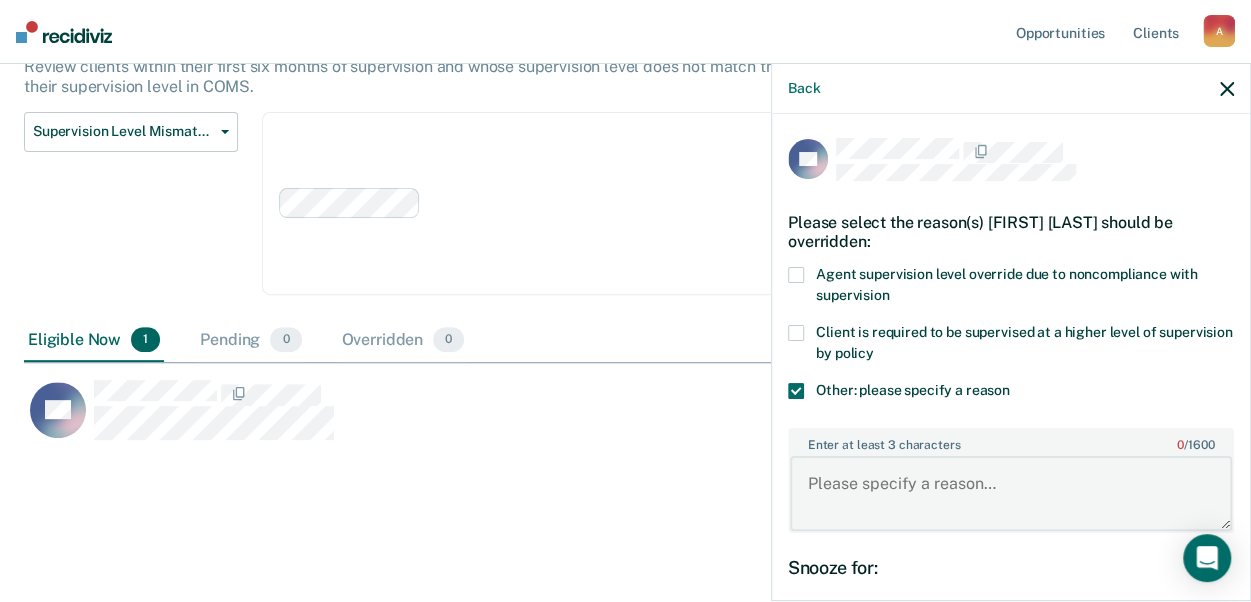 click on "Enter at least 3 characters 0  /  1600" at bounding box center [1011, 493] 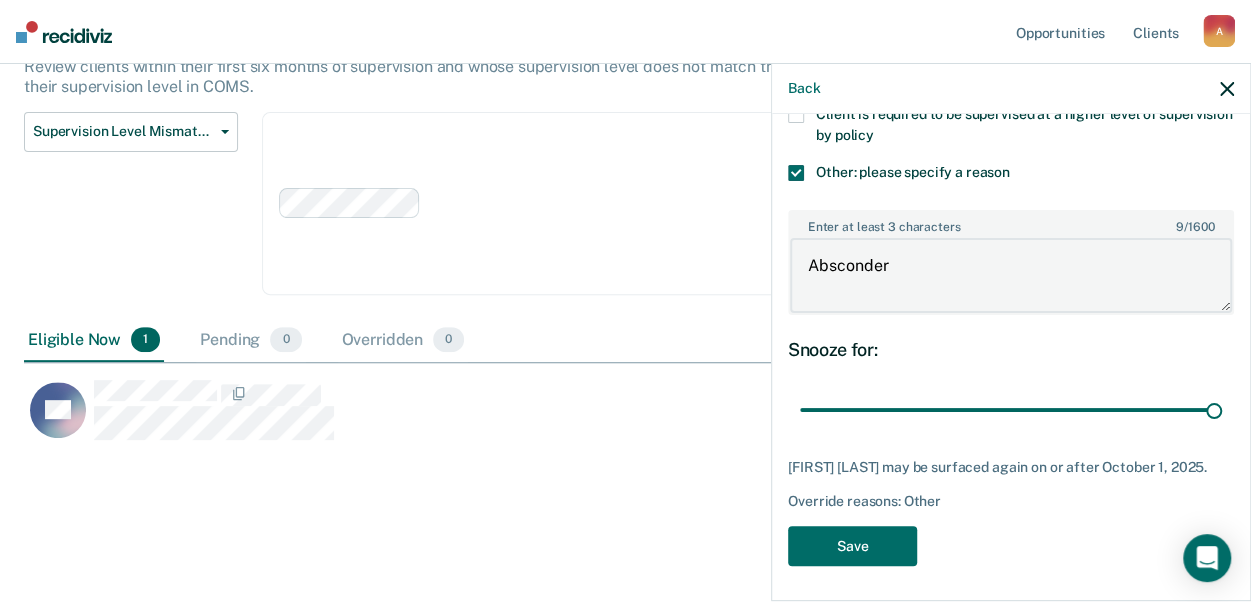 scroll, scrollTop: 220, scrollLeft: 0, axis: vertical 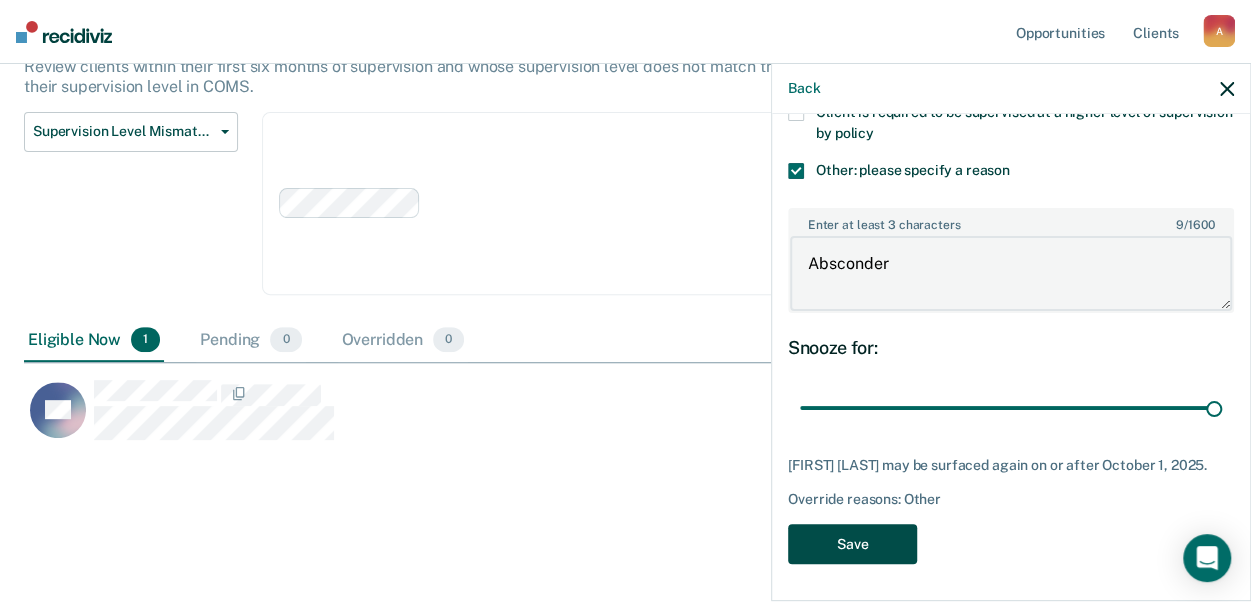 type on "Absconder" 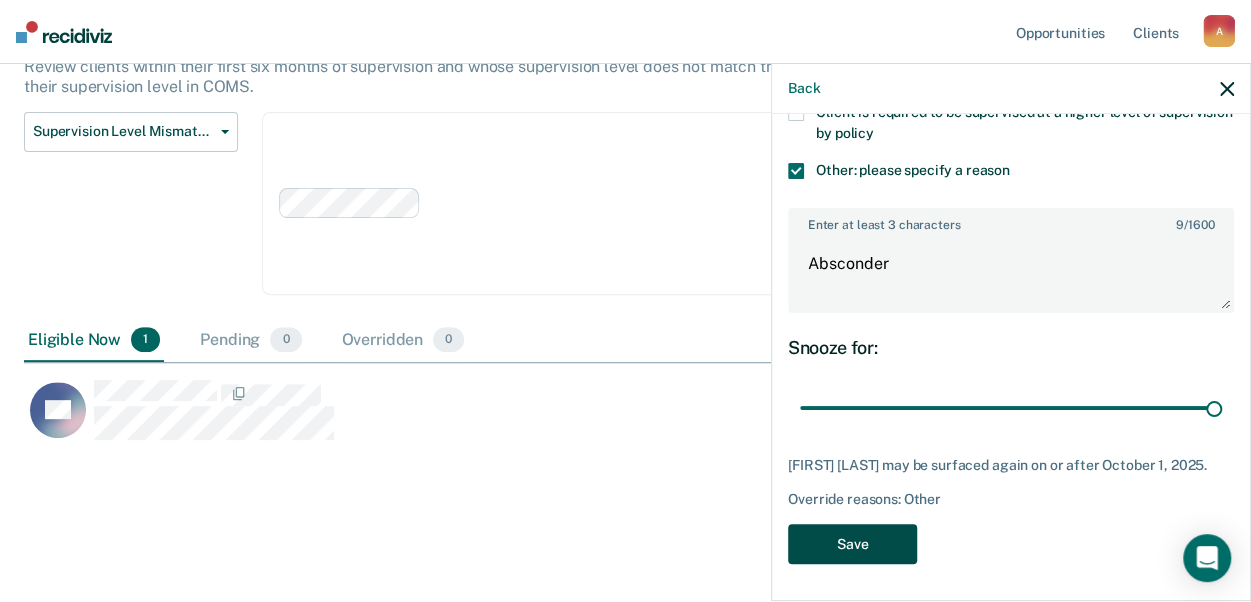 drag, startPoint x: 884, startPoint y: 536, endPoint x: 872, endPoint y: 524, distance: 16.970562 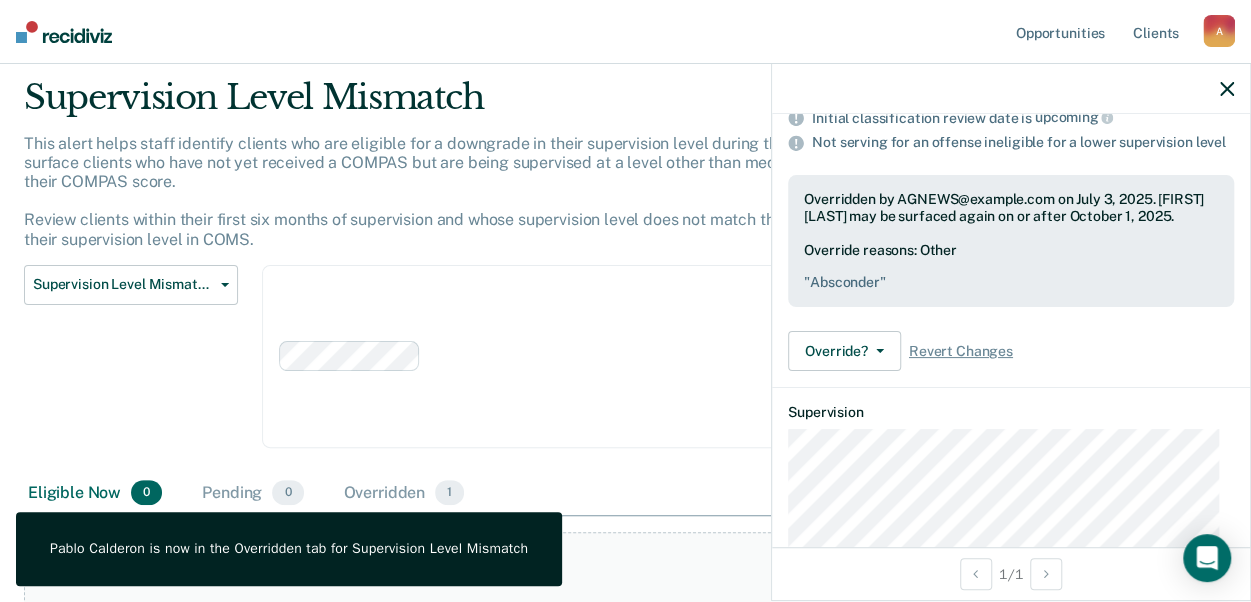 scroll, scrollTop: 0, scrollLeft: 0, axis: both 